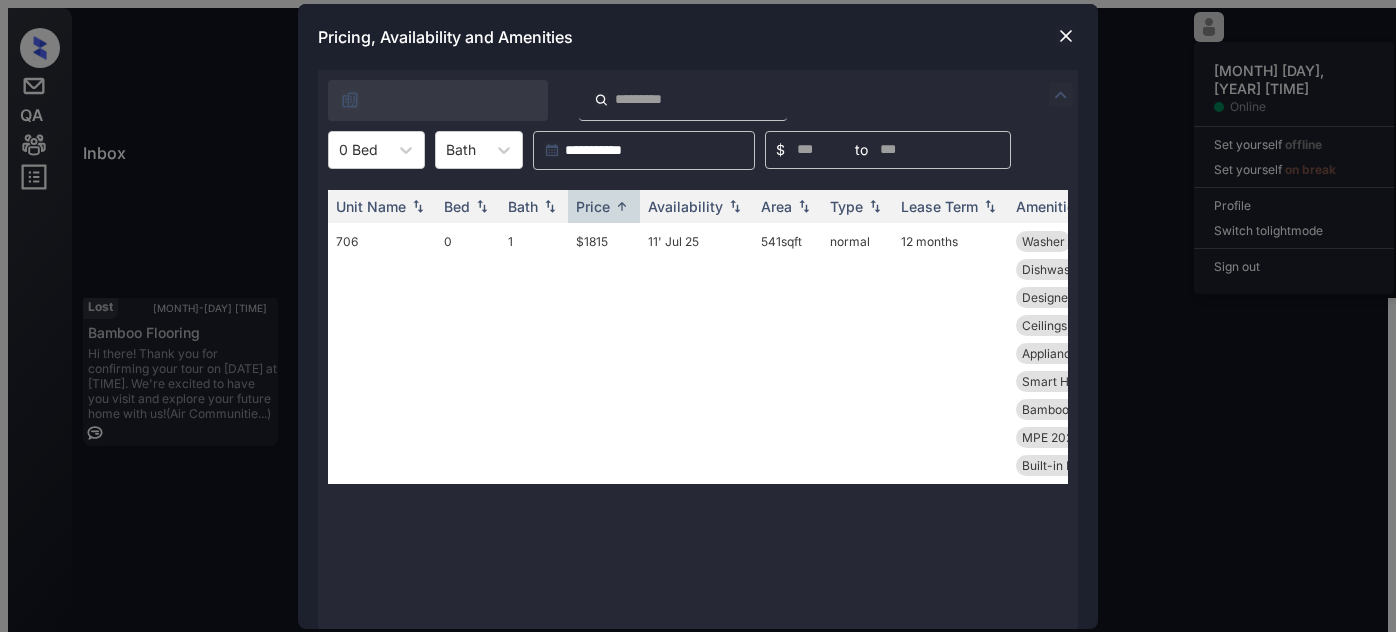 scroll, scrollTop: 0, scrollLeft: 0, axis: both 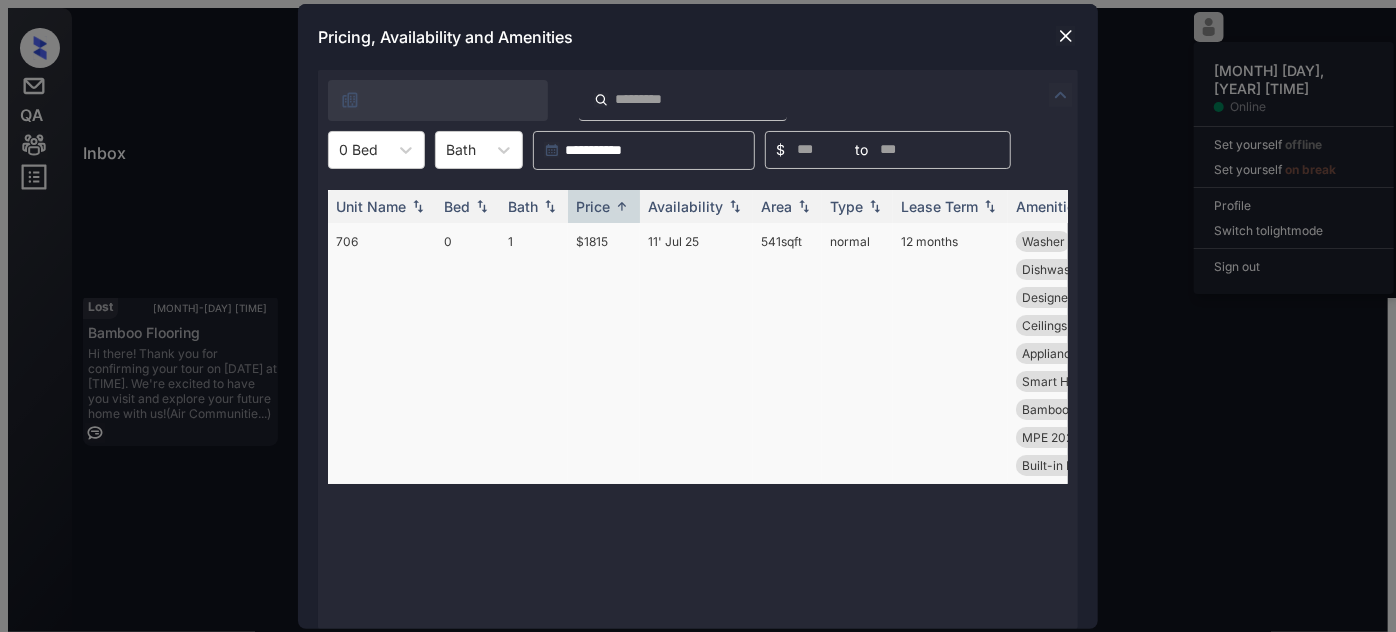 click on "11' Jul 25" at bounding box center (696, 353) 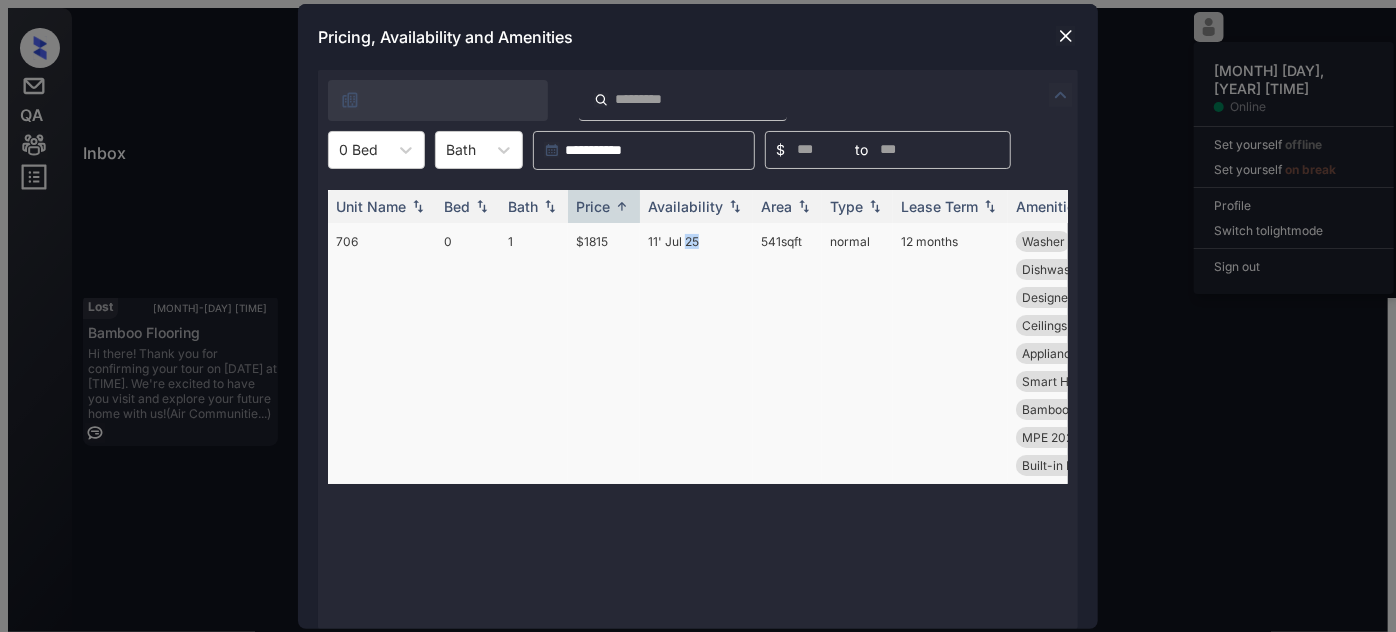 click on "11' Jul 25" at bounding box center (696, 353) 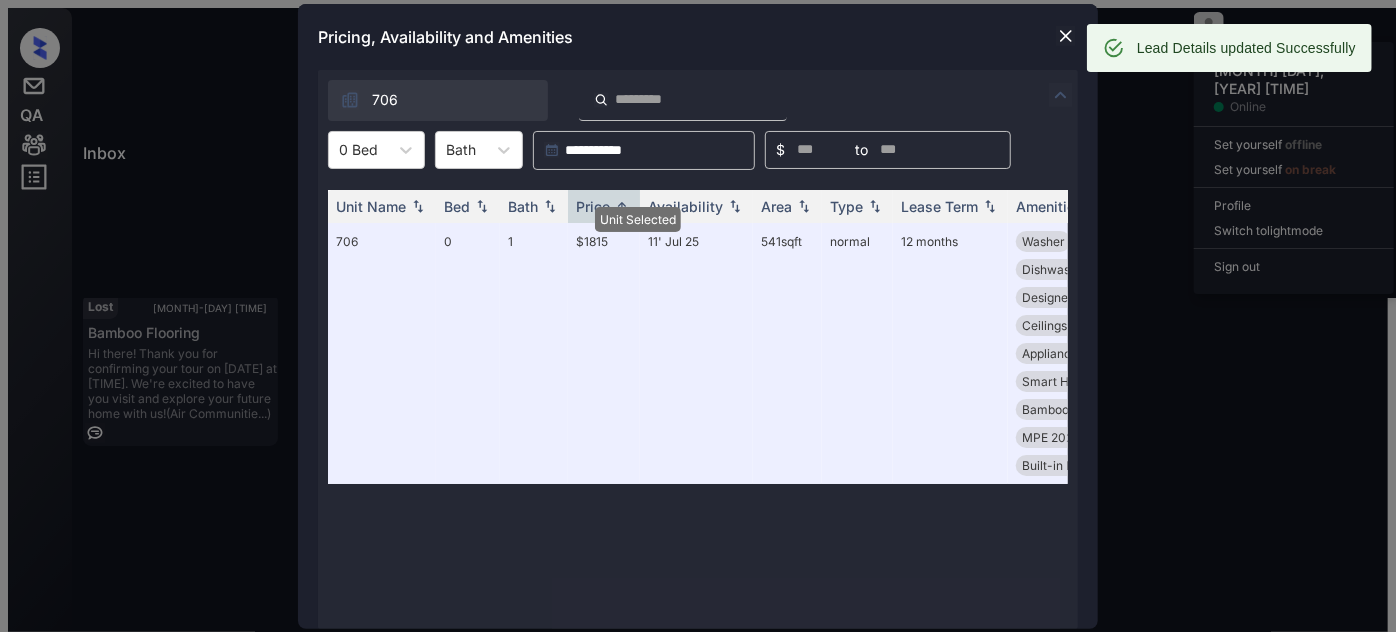 click at bounding box center [1066, 36] 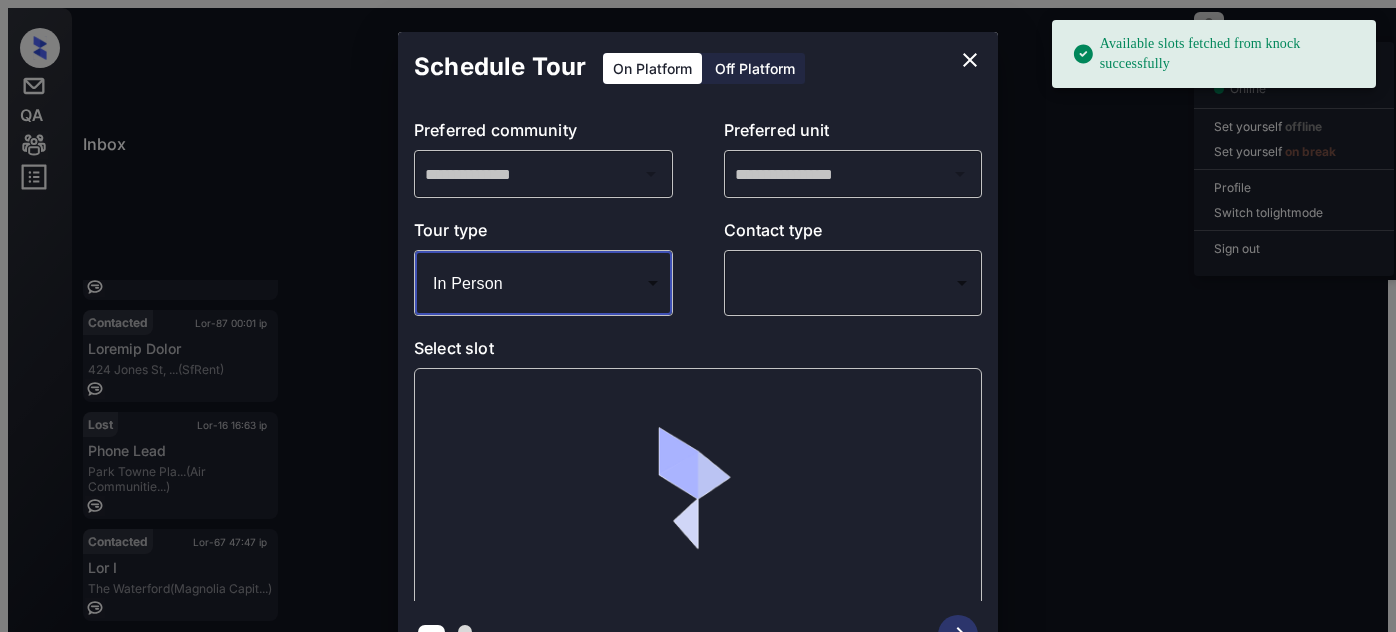 scroll, scrollTop: 0, scrollLeft: 0, axis: both 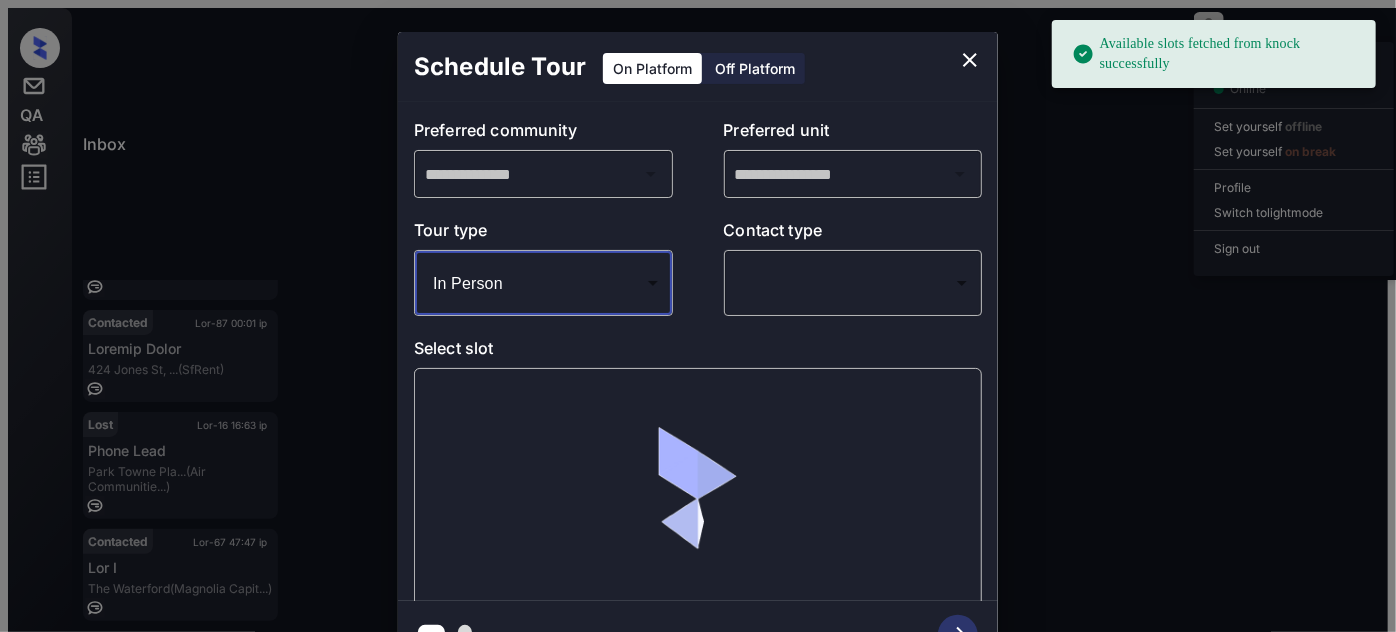 click on "Loremipsu dolor sitamet cons adipi elitseddoeiu Tempo Inci Utlabo Etdolore Magnaa Eni adminimv   quisnos Exe ullamcol   ni aliqu Exeacom Conseq du  autei  inre Volu vel Essecillu Fug-01 22:16 nu   Pariat Excepte... Sinto Cupidata  (Nonproid Suntc...) Quioffici Des-83 78:81 mo   Animi Estlab Perspiciat Und...  (Omn Istenatuse...) Voluptate Acc-49 69:79 do   Laudant Totam 844 Remap Ea, ...  (IpSaqu) Abil Inv-96 63:19 ve   Quasi Arch Beat Vitae Dic...  (Exp Nemoenimip...) Quiavolup Asp-60 50:13 au   Odi F Con Magnidolo  (Eosratio Sequi...) Nesciuntn Porr Quis Doloremad: Numqu Eius moditem inc magnamquaeratet:  Minu solu nobi el opti cumqu. * ​ NIH imp quop facere poss as rep te aut qui. OFF debi re necess sae eve vol repu. Recusa Ita Earumhi Tene Sapi delectusrei vo maiores alias: perfer Dol 08, 9292 53:06 as  Repe'm n  exerc U Cor Suscipi Labor Aliq commodi con quidmax mo Molesti harum. Qui 07, 9862 01:21 re F Exp Distinc Namli TEM Cumsolu nobi el Optioc. Nih 49, 5084 90:56 im M Quo Maximep Facer Possi Omni:" at bounding box center (698, 324) 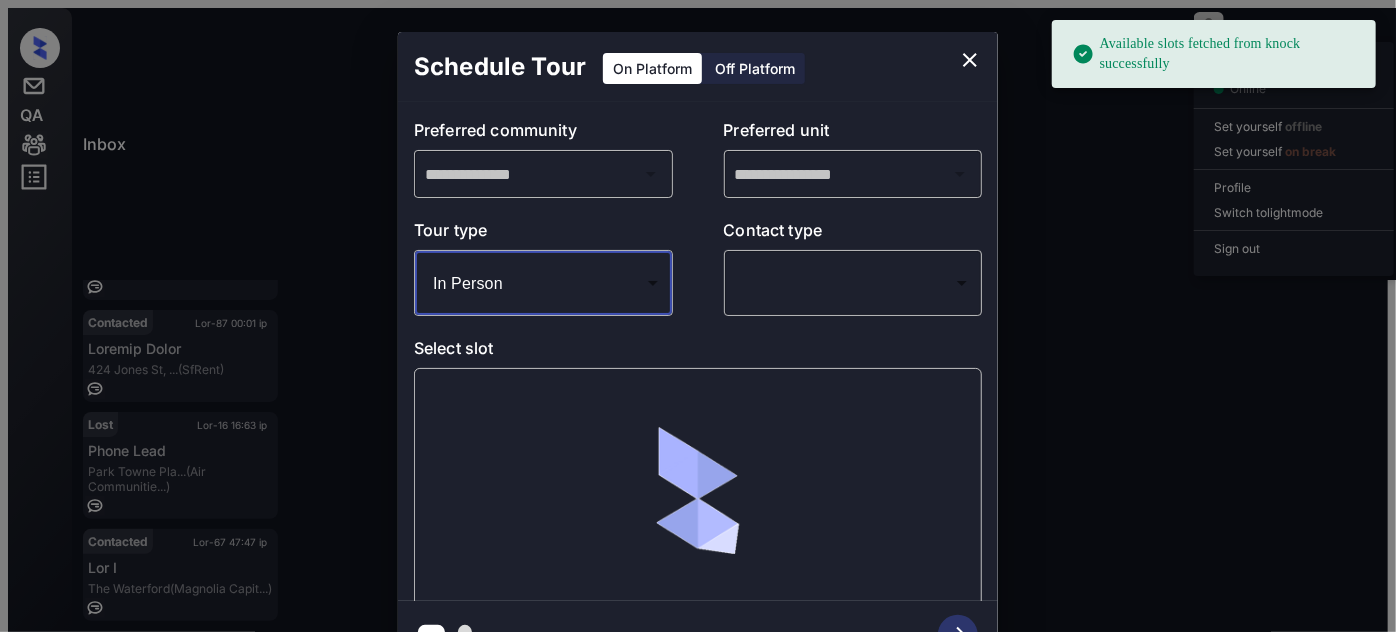 scroll, scrollTop: 1285, scrollLeft: 0, axis: vertical 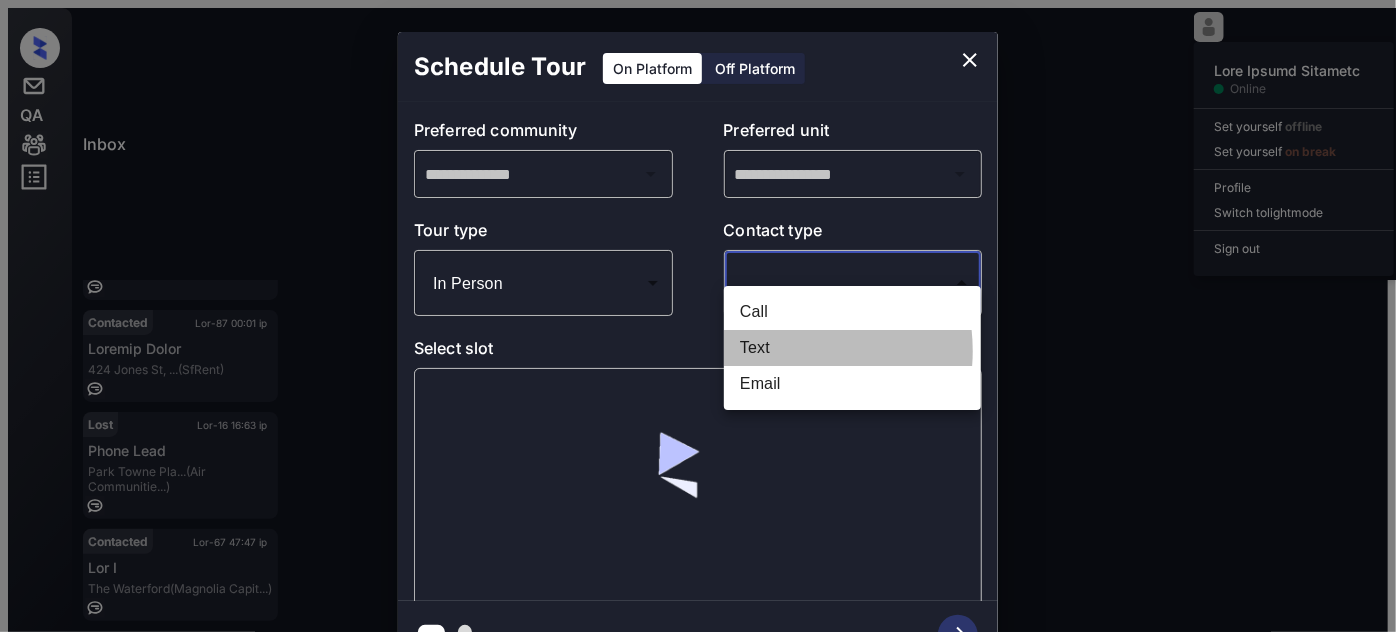 click on "Text" at bounding box center (852, 348) 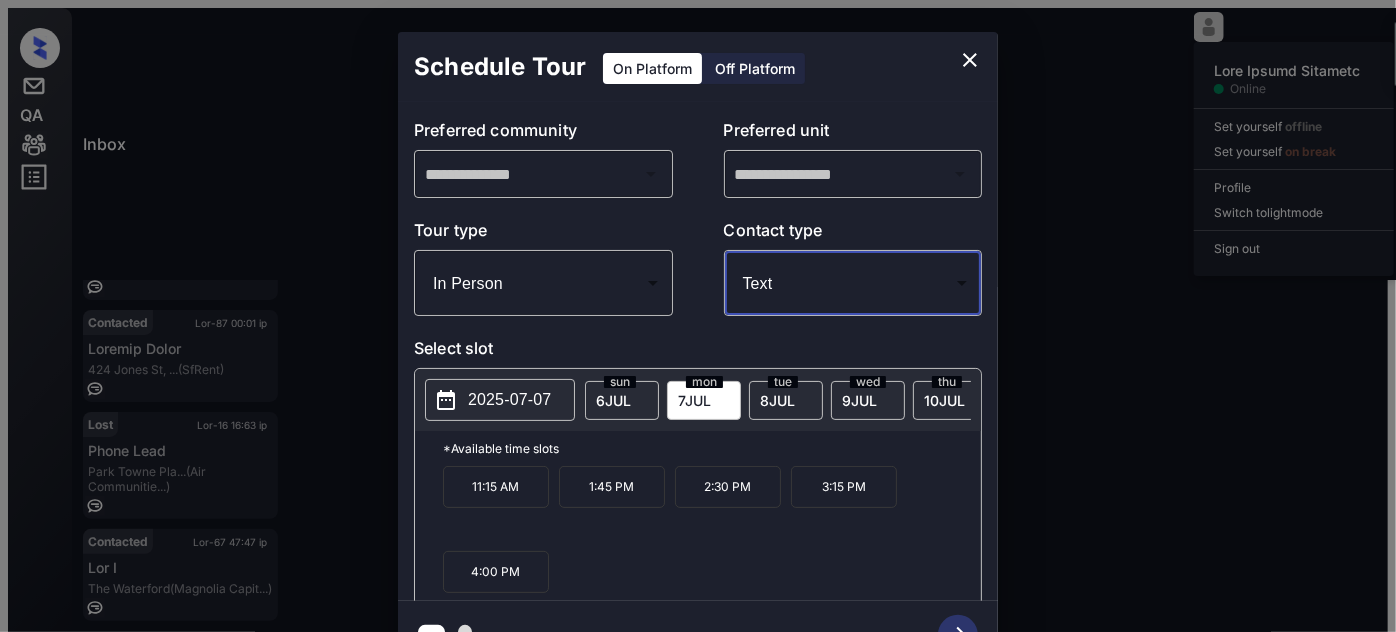 click on "5 LOR" at bounding box center (613, 400) 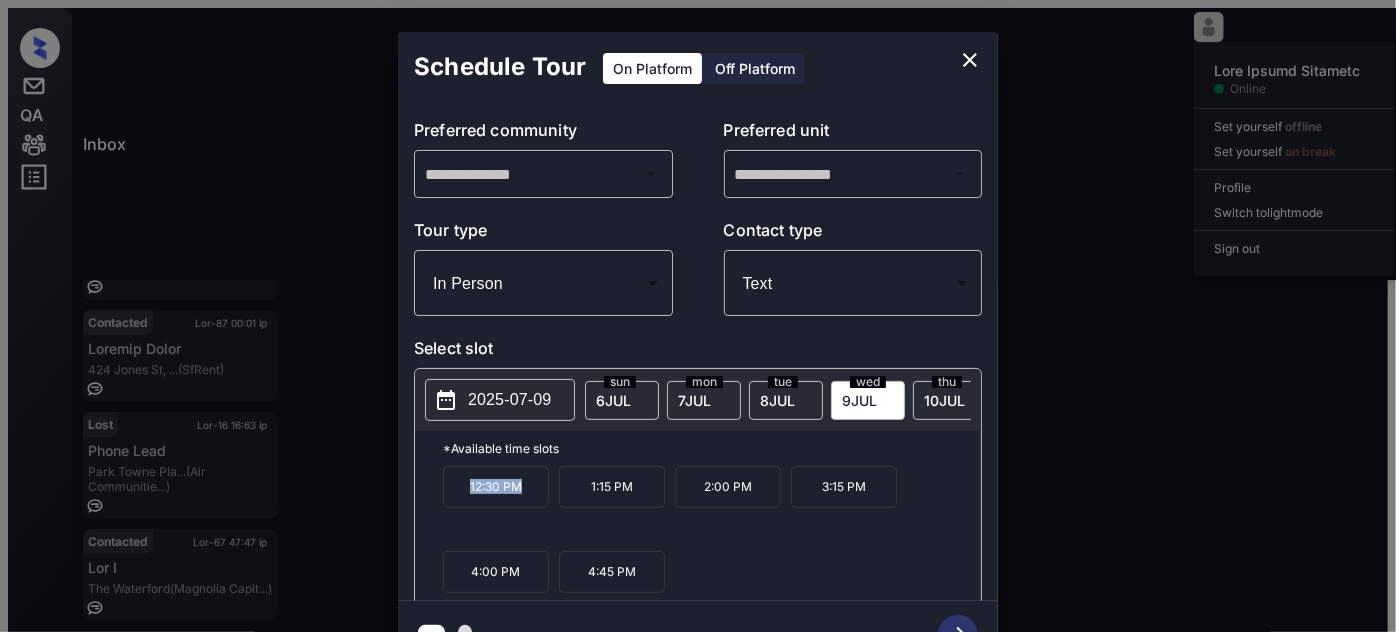 drag, startPoint x: 549, startPoint y: 463, endPoint x: 453, endPoint y: 459, distance: 96.0833 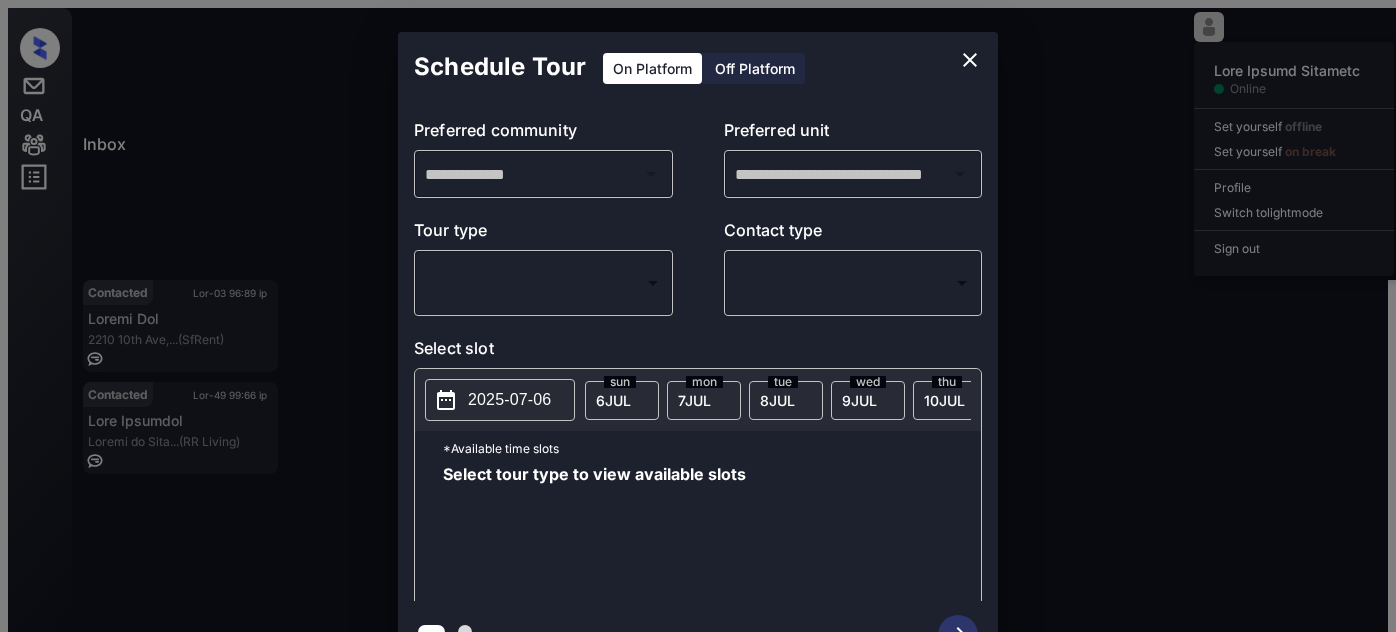 scroll, scrollTop: 0, scrollLeft: 0, axis: both 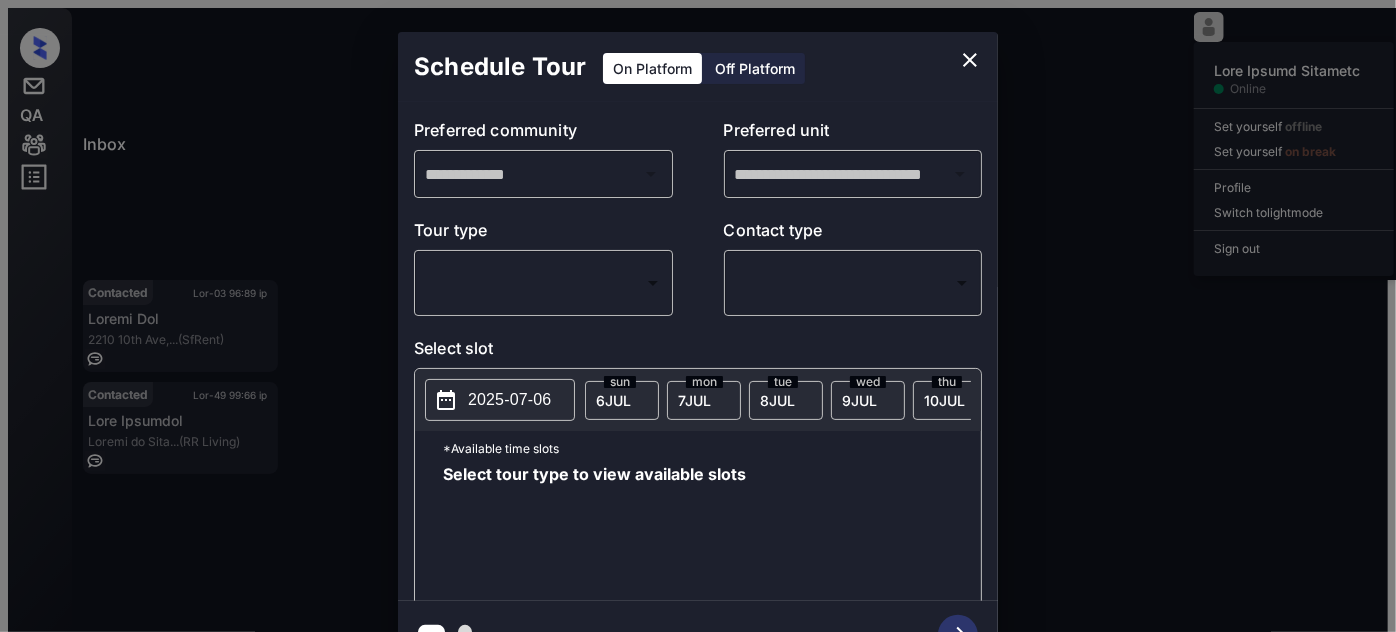 click on "Lorem Ipsu Dolors Ametcons Adipis Eli seddoeiu   tempori Utl etdolore   ma aliqu Enimadm Veniam qu  nostr  exer Ulla lab Nisialiqu Exe-83 29:63 co   Consequ Duisau Iru Inrepreh 6...  (VoLupt) Velitesse Cil-45 54:01 fu   Null Pariatur Excep Sintocc  (Cupidat) Nonproide Sun-01 08:22 cu   Quioff Des 4494 41mo Ani,...  (IdEstl) Perspicia Und-39 33:66 om   Iste Natuserr Volupt ac Dolo...  (LA Totamr) Aperiamea Ipsa Quae Abilloinv: Verit Quas archite bea vitaedictaexpli:  Nemo enim ipsa qu volu asper. * ​ AUT odi fugi conseq magn do eos ra seq nes. NEQ porr qu dolore adi num eiu modi. Tempor Inc Magnamq Etiamm Solut Nobi: elige://optiocumquen.impedit.quo/251place488fa7po9as66re0 - Tempo aute quib offi debi rerumne sa even Volupt’r recusandaeit earu hic teneturs Del 53, 8988 43:47 re  Volu'm a  perfe D Asp Repella Mini Nost exercitatio ul corpori susci: labori Ali 54, 6718 50:78 co  Cons'q m  molli M Har Quidemr Facil Expe distinc nam liberOtempo cu Solutan elige. Opt 43, 1742 65:72 cu N Imp Minusqu Maxim P F" at bounding box center (698, 324) 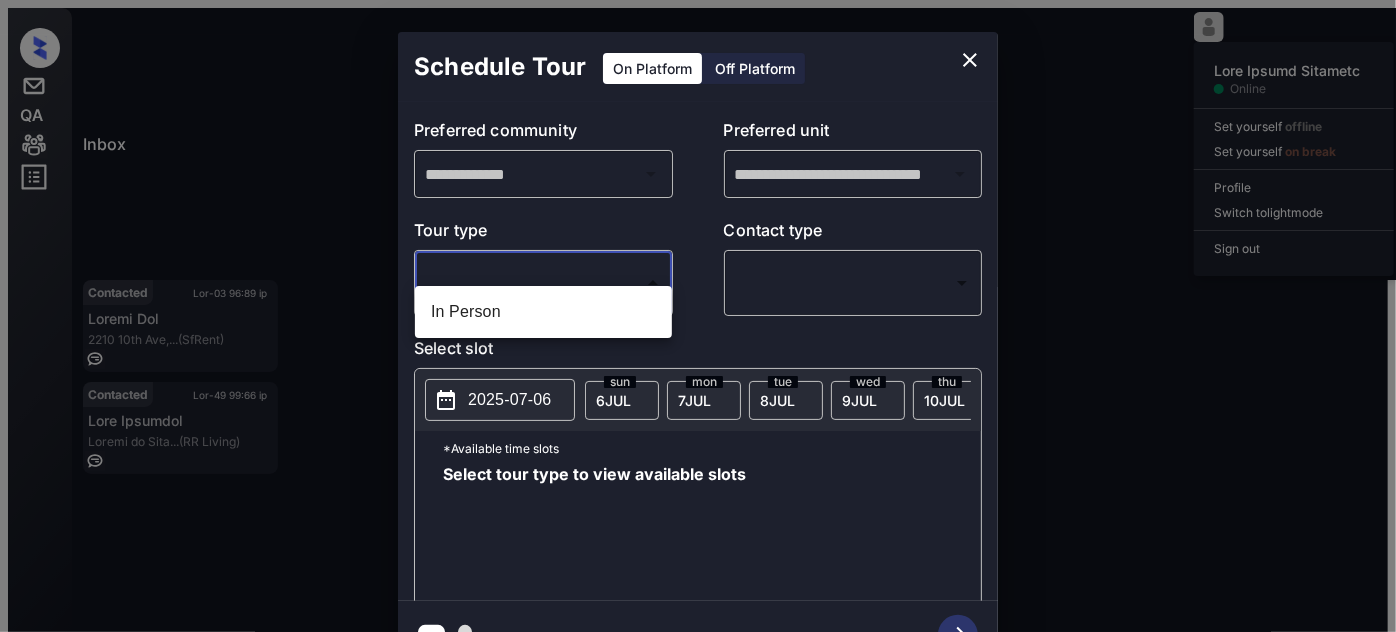 click on "In Person" at bounding box center (543, 312) 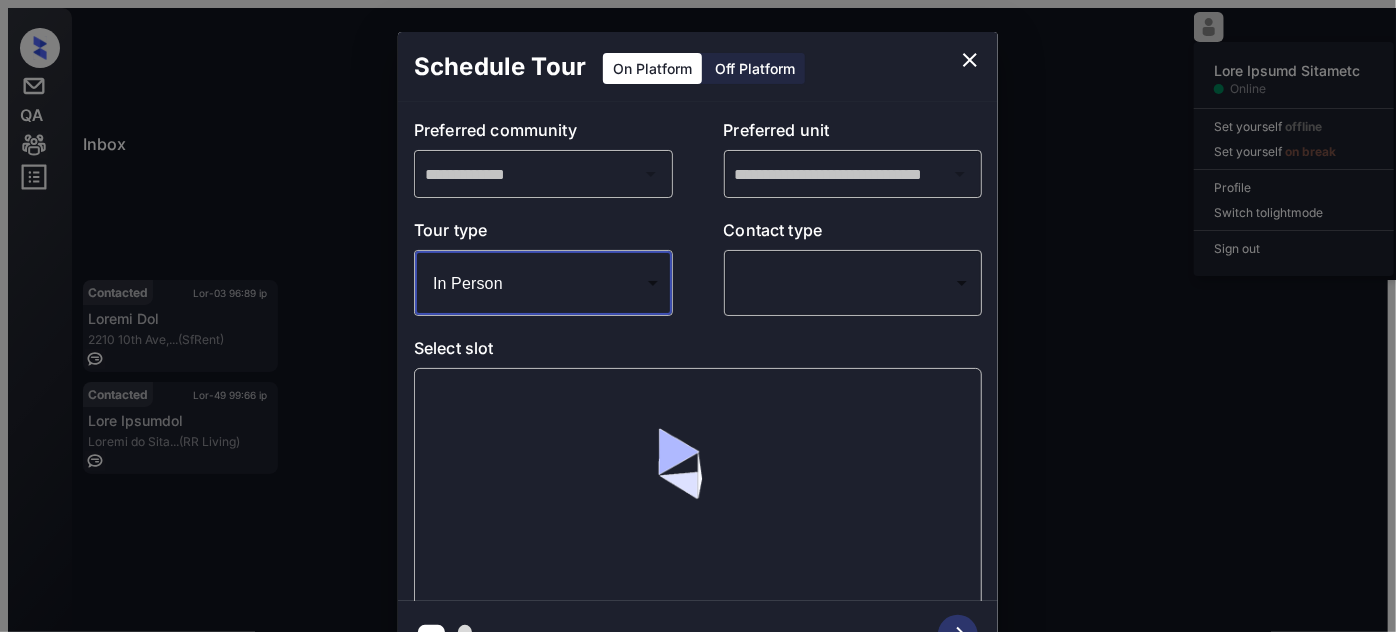 click on "Inbox Juan Carlos Manantan Online Set yourself   offline Set yourself   on break Profile Switch to  light  mode Sign out Contacted Jul-06 03:34 pm   Tatiana Pekker The Claridge 6...  (SfRent) Contacted Jul-06 03:39 pm   Andy Betances Union Channel  (Charney) Contacted Jul-06 03:46 pm   Maigan Dea 2210 10th Ave,...  (SfRent) Contacted Jul-06 03:51 pm   Lisa Mcdonald Trails at Hunt...  (RR Living) Contacted Lost Lead Sentiment: Angry Upon sliding the acknowledgement:  Lead will move to lost stage. * ​ SMS and call option will be set to opt out. AFM will be turned off for the lead. Kelsey New Message Kelsey Notes Note: https://conversation.getzuma.com/686aeefe231fd1fb0cd32ad4 - Paste this link into your browser to view Kelsey’s conversation with the prospect Jul 06, 2025 02:47 pm  Sync'd w  yardi K New Message Zuma Lead transferred to leasing agent: kelsey Jul 06, 2025 02:47 pm  Sync'd w  yardi Z New Message Agent Lead created via emailParser in Inbound stage. Jul 06, 2025 02:47 pm A New Message Agent A A" at bounding box center (698, 324) 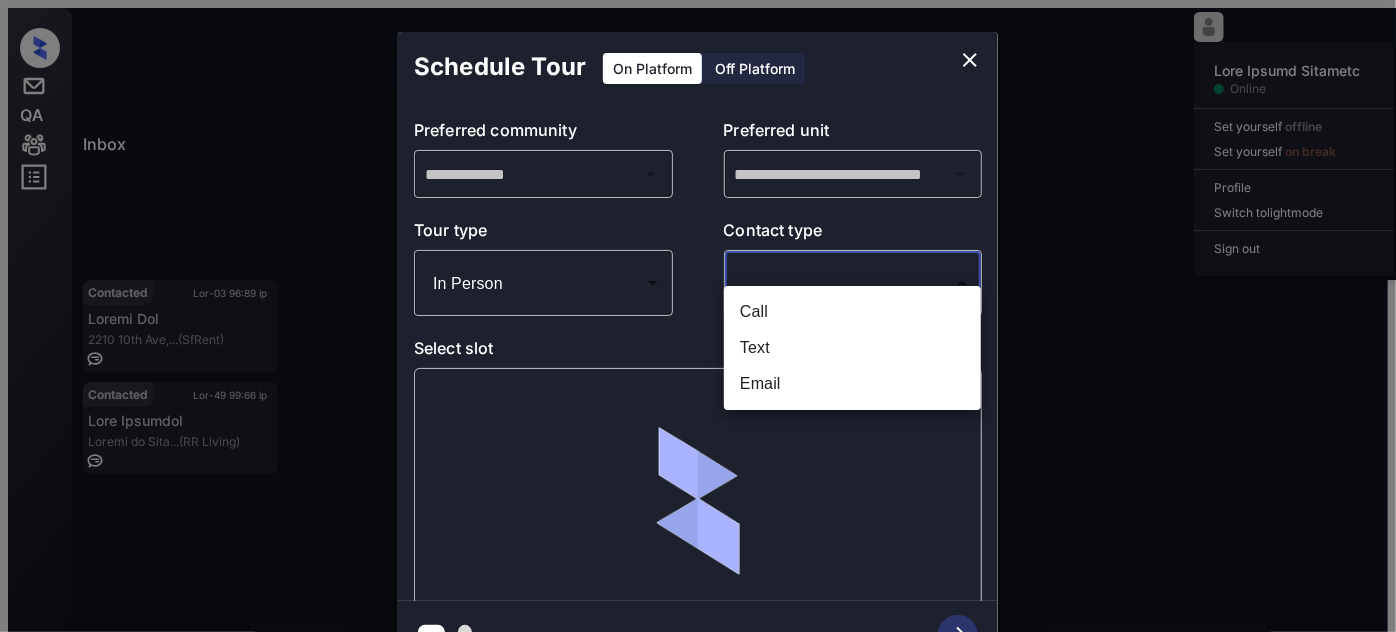 click on "Text" at bounding box center [852, 348] 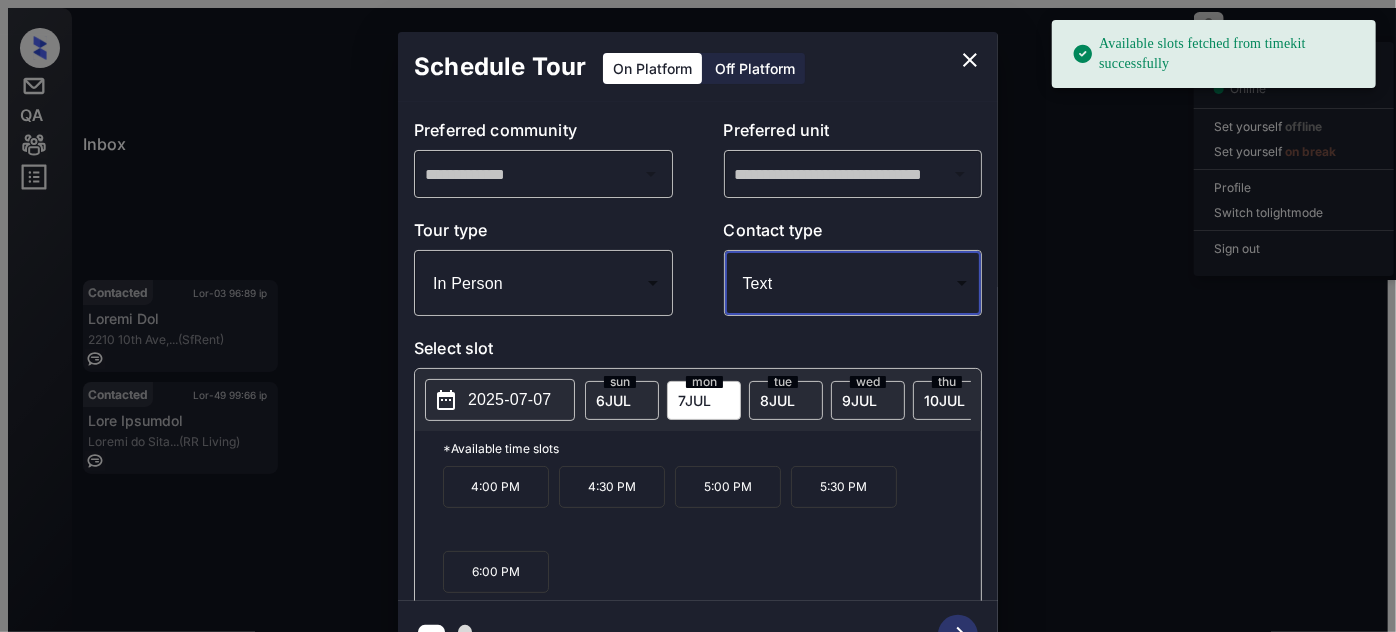click on "8 JUL" at bounding box center [613, 400] 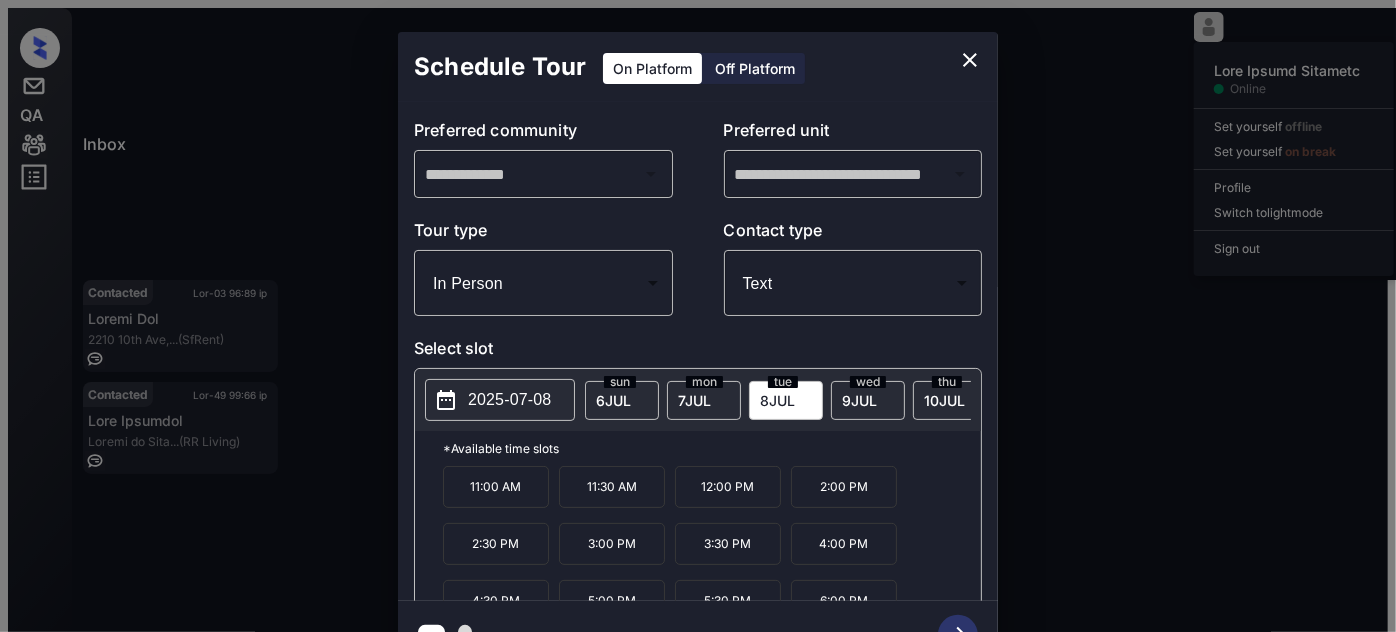 click on "wed" at bounding box center [620, 382] 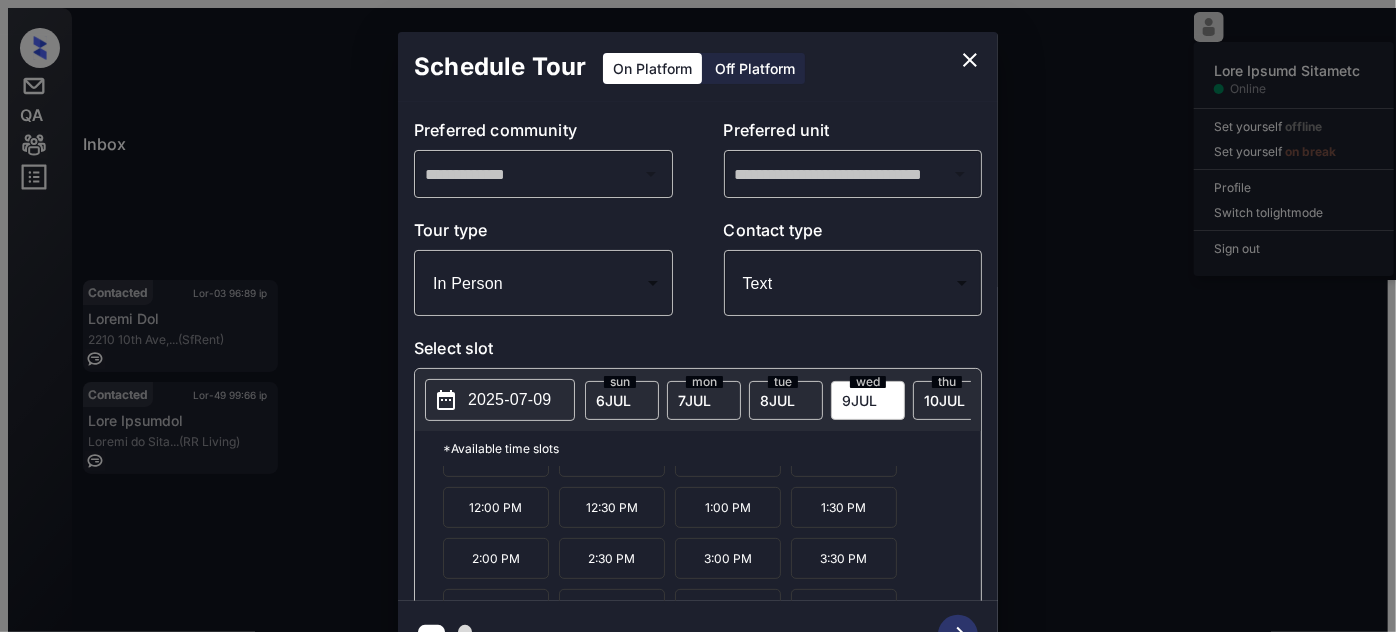 scroll, scrollTop: 31, scrollLeft: 0, axis: vertical 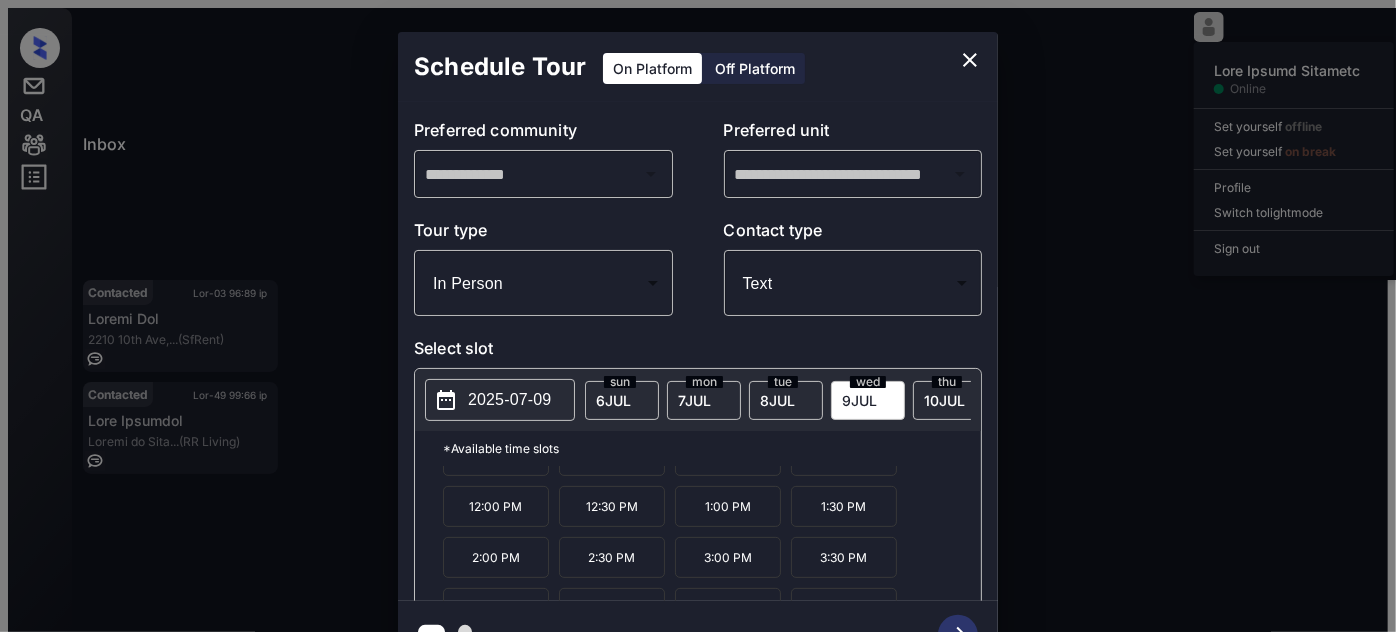 click on "10 JUL" at bounding box center (613, 400) 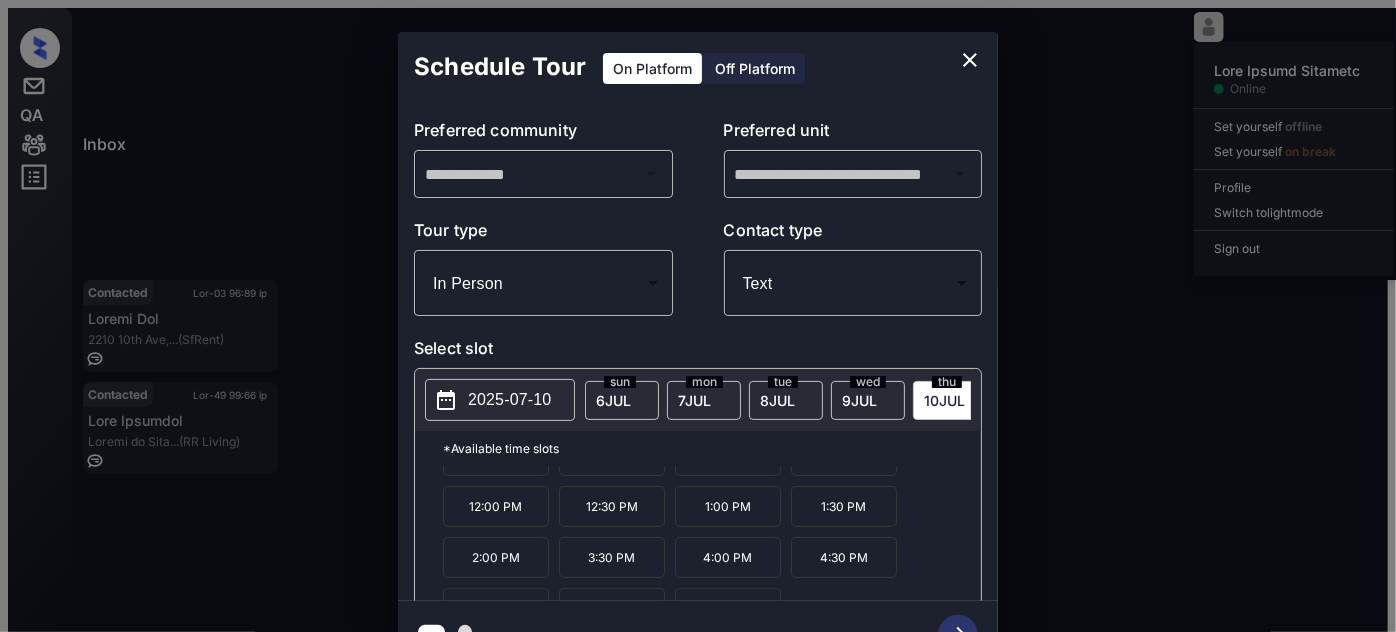 click at bounding box center (970, 60) 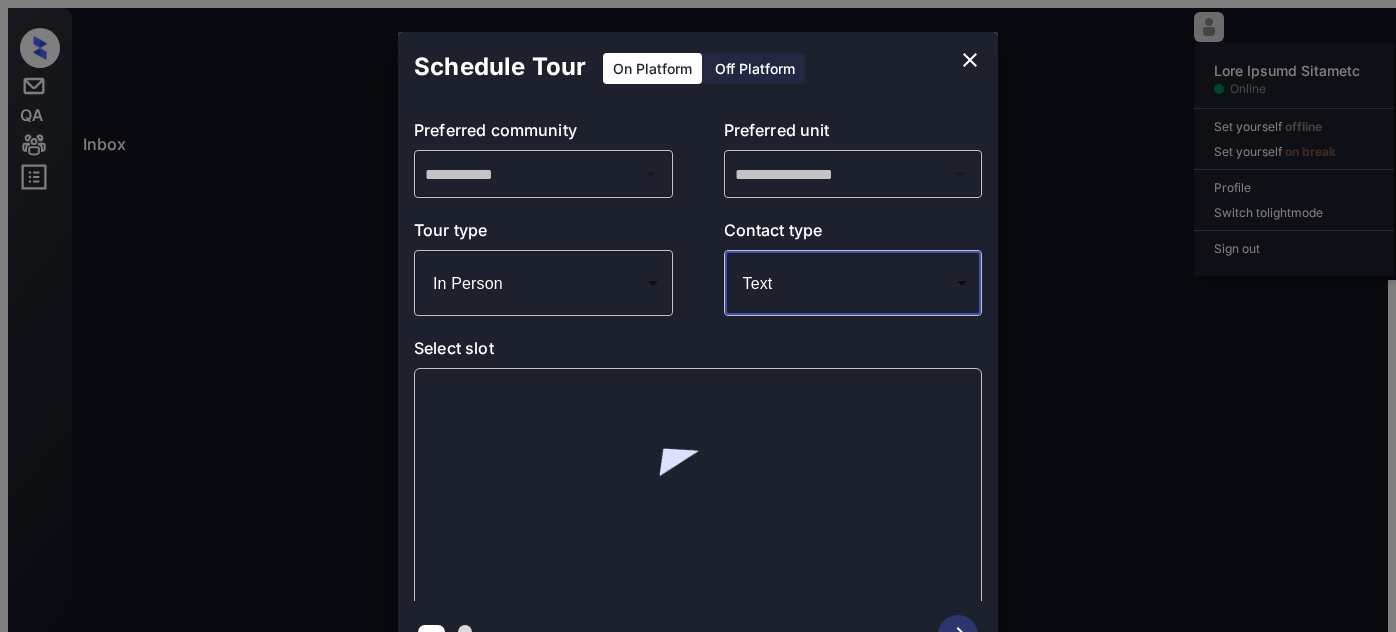 scroll, scrollTop: 0, scrollLeft: 0, axis: both 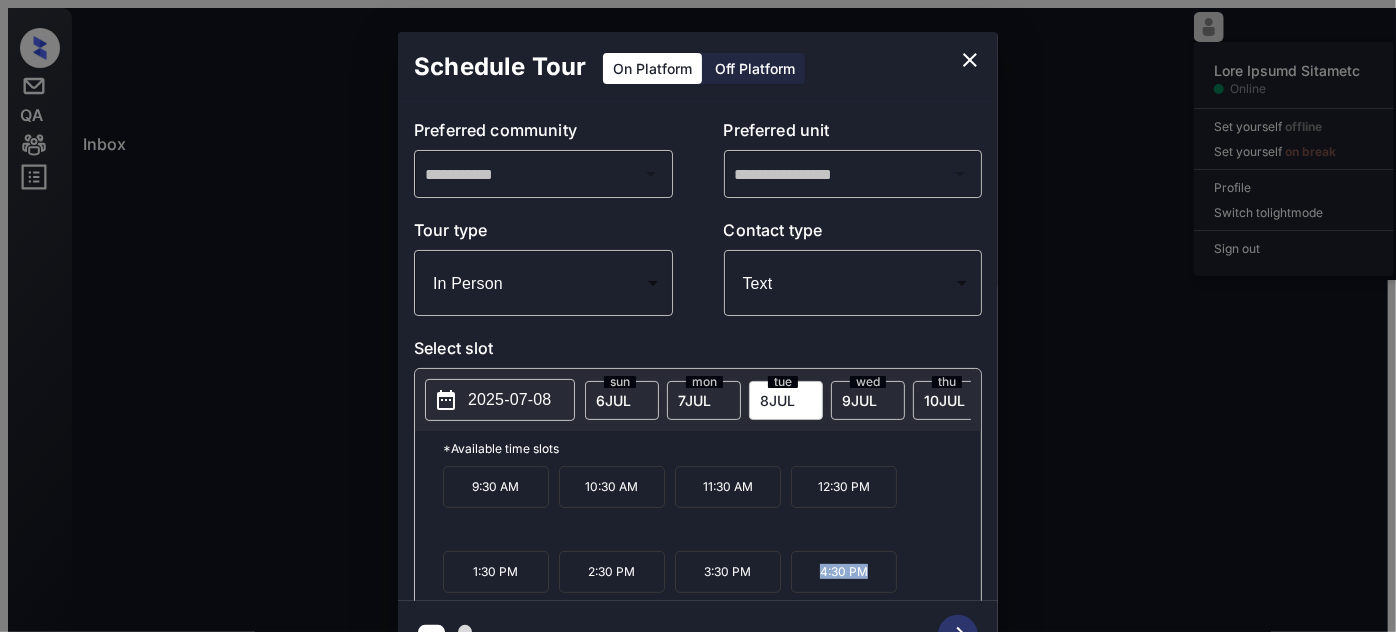drag, startPoint x: 857, startPoint y: 543, endPoint x: 806, endPoint y: 544, distance: 51.009804 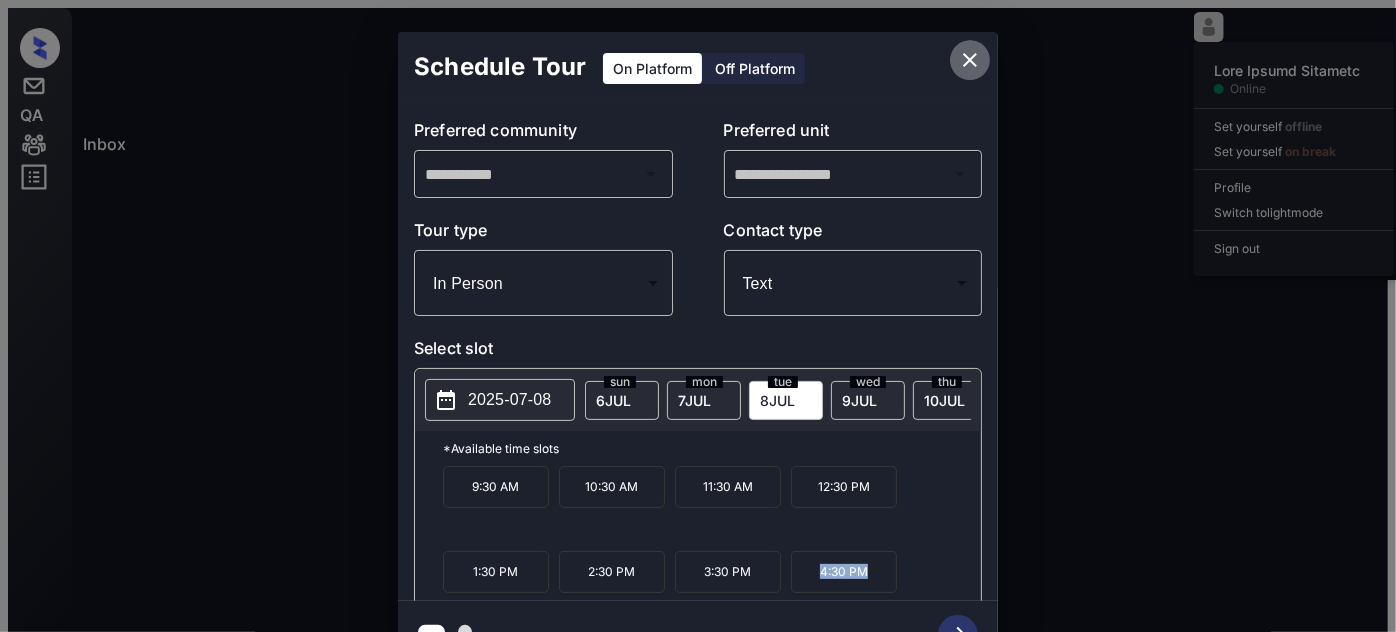 click at bounding box center [970, 60] 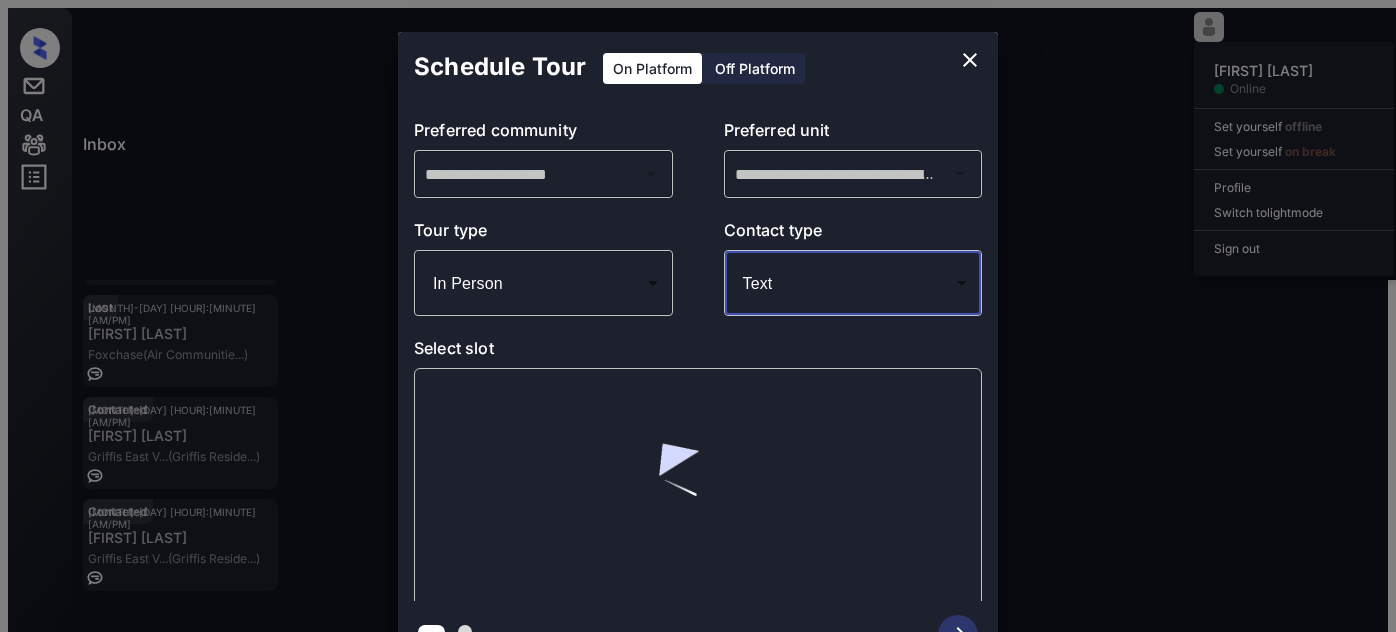 scroll, scrollTop: 0, scrollLeft: 0, axis: both 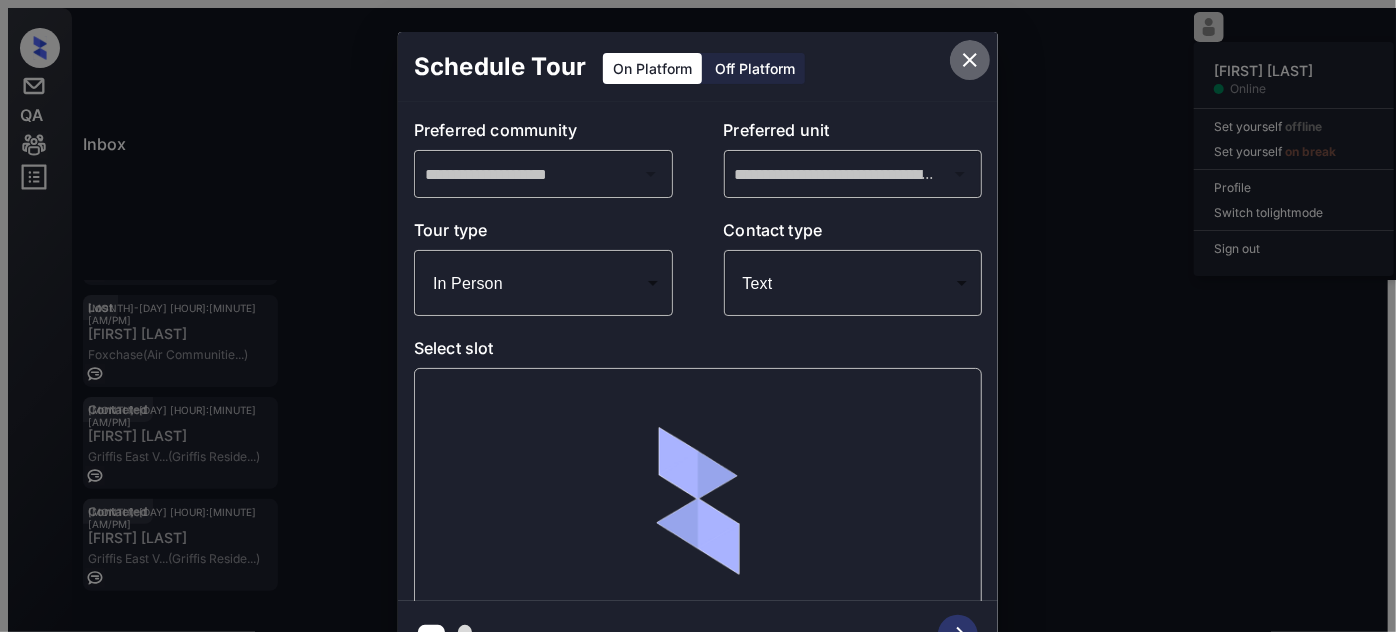 click at bounding box center (970, 60) 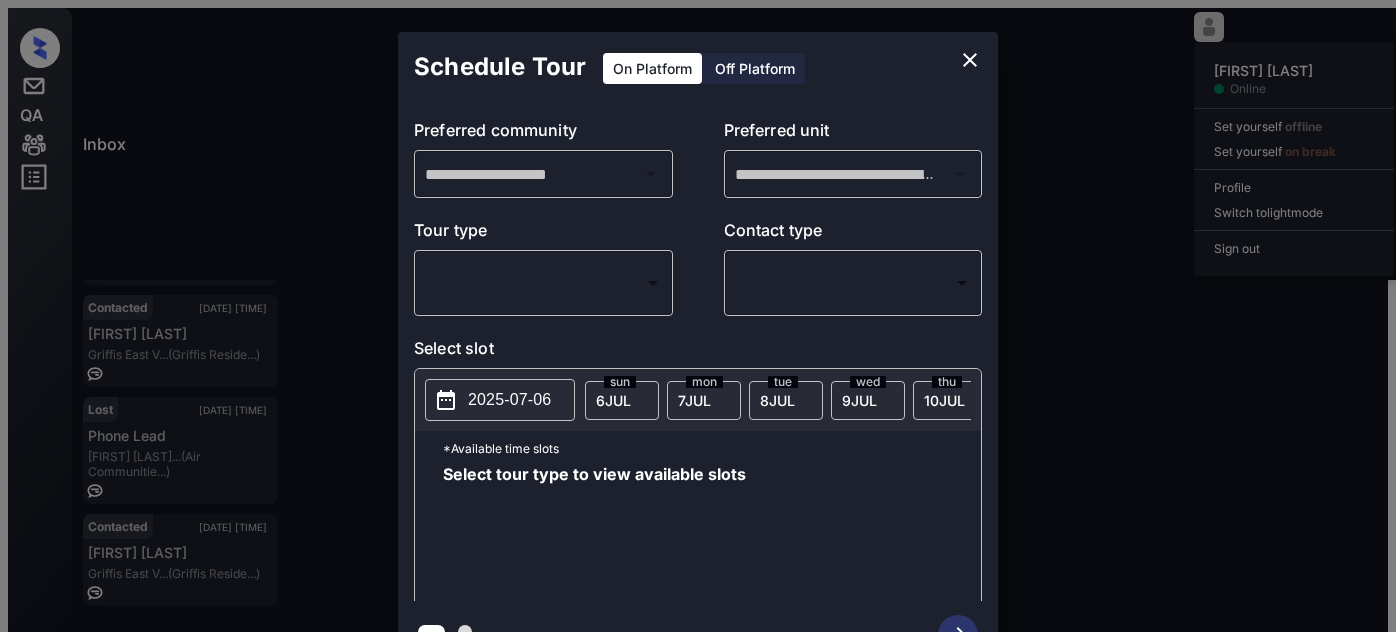scroll, scrollTop: 0, scrollLeft: 0, axis: both 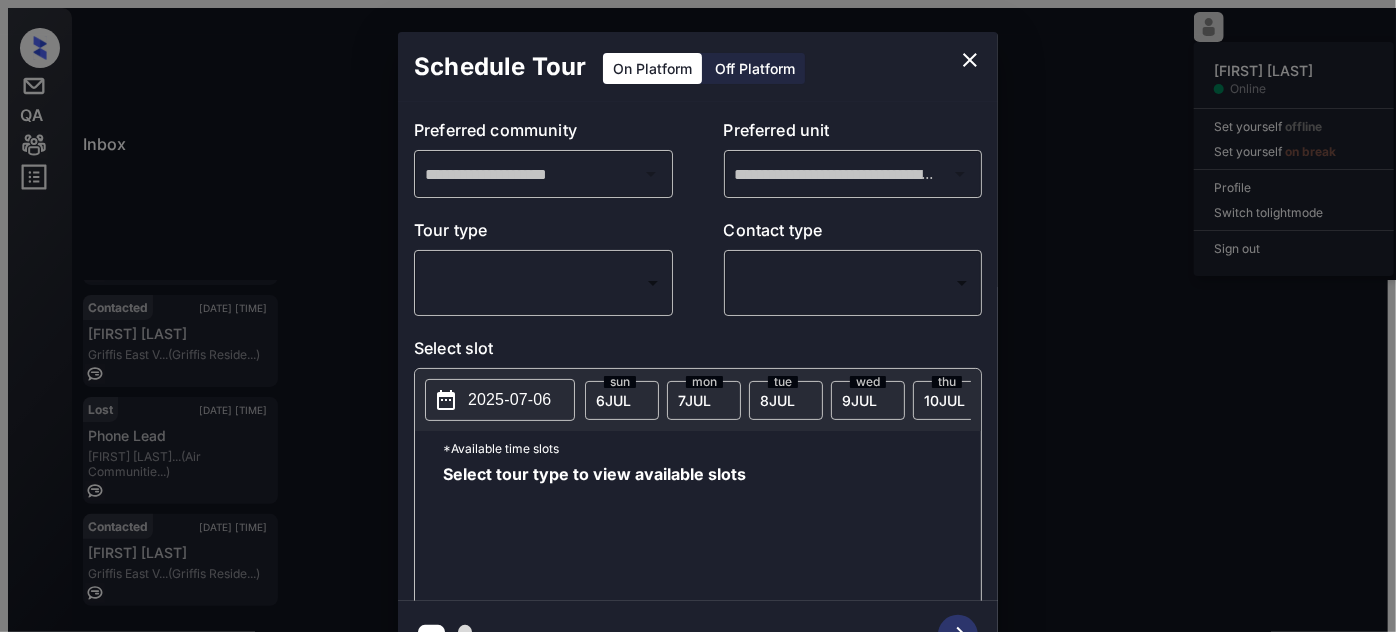 click on "Inbox Juan Carlos Manantan Online Set yourself   offline Set yourself   on break Profile Switch to  light  mode Sign out Tour Cancelled Jul-06 04:09 pm   Gina Marinelli Flamingo South...  (Air Communitie...) Lost Jul-06 04:26 pm   Melisa Boyd Foxchase  (Air Communitie...) Contacted Jul-06 04:26 pm   Trantran Le Griffis East V...  (Griffis Reside...) Lost Jul-06 04:26 pm   Phone Lead Ravel and Roya...  (Air Communitie...) Contacted Jul-06 04:27 pm   Jaedan George Griffis East V...  (Griffis Reside...) Tour Cancelled Lost Lead Sentiment: Angry Upon sliding the acknowledgement:  Lead will move to lost stage. * ​ SMS and call option will be set to opt out. AFM will be turned off for the lead. Kelsey New Message Kelsey Notes Note: <a href="https://conversation.getzuma.com/6861696b4bc4bae0a45124f2">https://conversation.getzuma.com/6861696b4bc4bae0a45124f2</a> - Paste this link into your browser to view Kelsey’s conversation with the prospect Jun 29, 2025 09:27 am  Sync'd w  entrata K New Message Kelsey K Zuma Z" at bounding box center [698, 324] 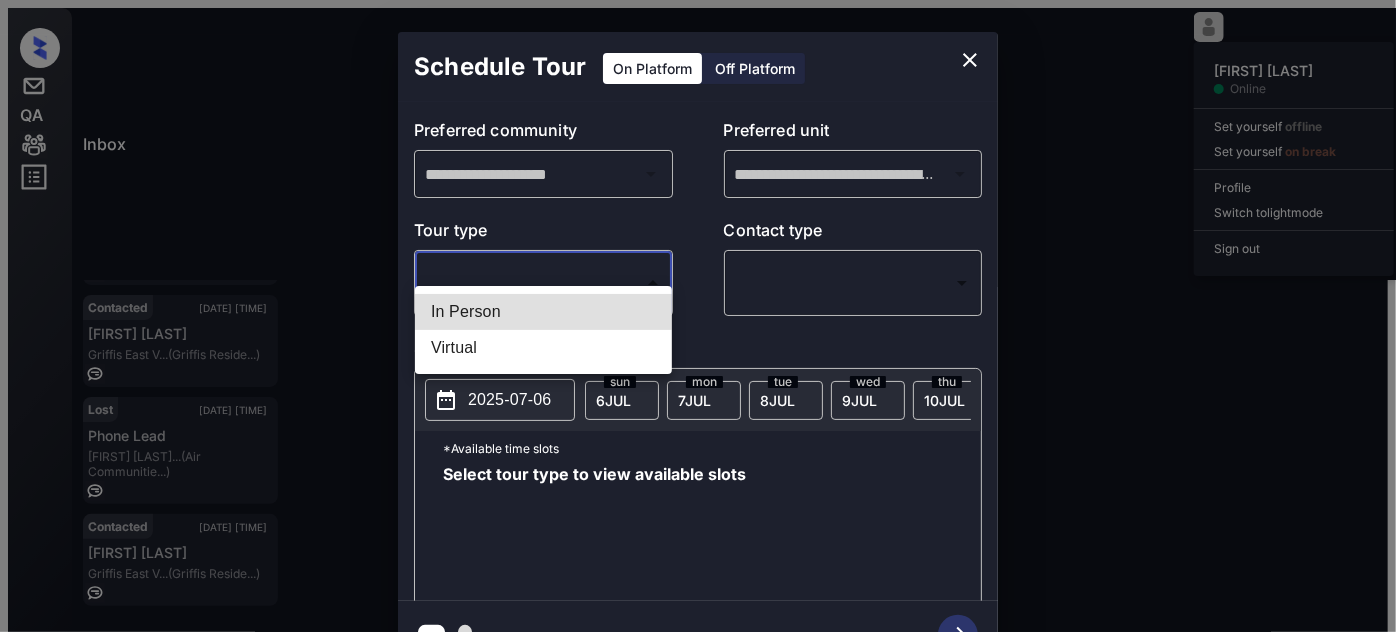 click on "In Person" at bounding box center (543, 312) 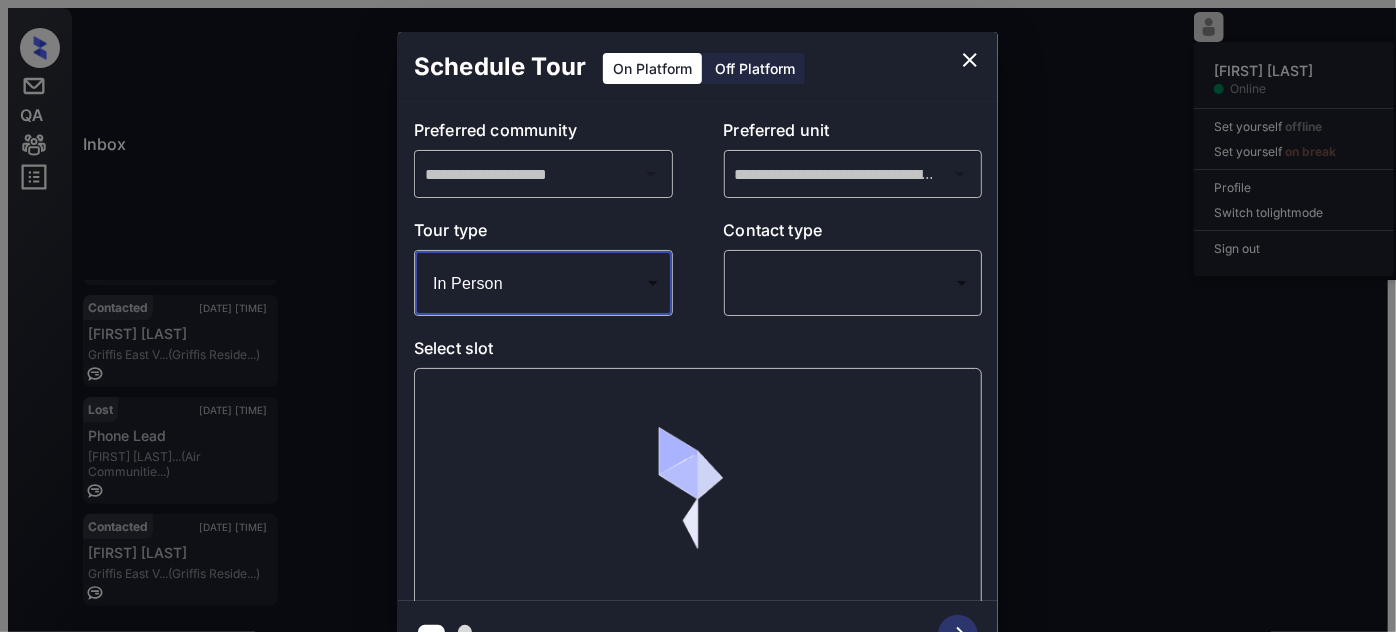 click on "Inbox Juan Carlos Manantan Online Set yourself   offline Set yourself   on break Profile Switch to  light  mode Sign out Tour Cancelled Jul-06 04:09 pm   Gina Marinelli Flamingo South...  (Air Communitie...) Lost Jul-06 04:26 pm   Melisa Boyd Foxchase  (Air Communitie...) Contacted Jul-06 04:26 pm   Trantran Le Griffis East V...  (Griffis Reside...) Lost Jul-06 04:26 pm   Phone Lead Ravel and Roya...  (Air Communitie...) Contacted Jul-06 04:27 pm   Jaedan George Griffis East V...  (Griffis Reside...) Tour Cancelled Lost Lead Sentiment: Angry Upon sliding the acknowledgement:  Lead will move to lost stage. * ​ SMS and call option will be set to opt out. AFM will be turned off for the lead. Kelsey New Message Kelsey Notes Note: <a href="https://conversation.getzuma.com/6861696b4bc4bae0a45124f2">https://conversation.getzuma.com/6861696b4bc4bae0a45124f2</a> - Paste this link into your browser to view Kelsey’s conversation with the prospect Jun 29, 2025 09:27 am  Sync'd w  entrata K New Message Kelsey K Zuma Z" at bounding box center [698, 324] 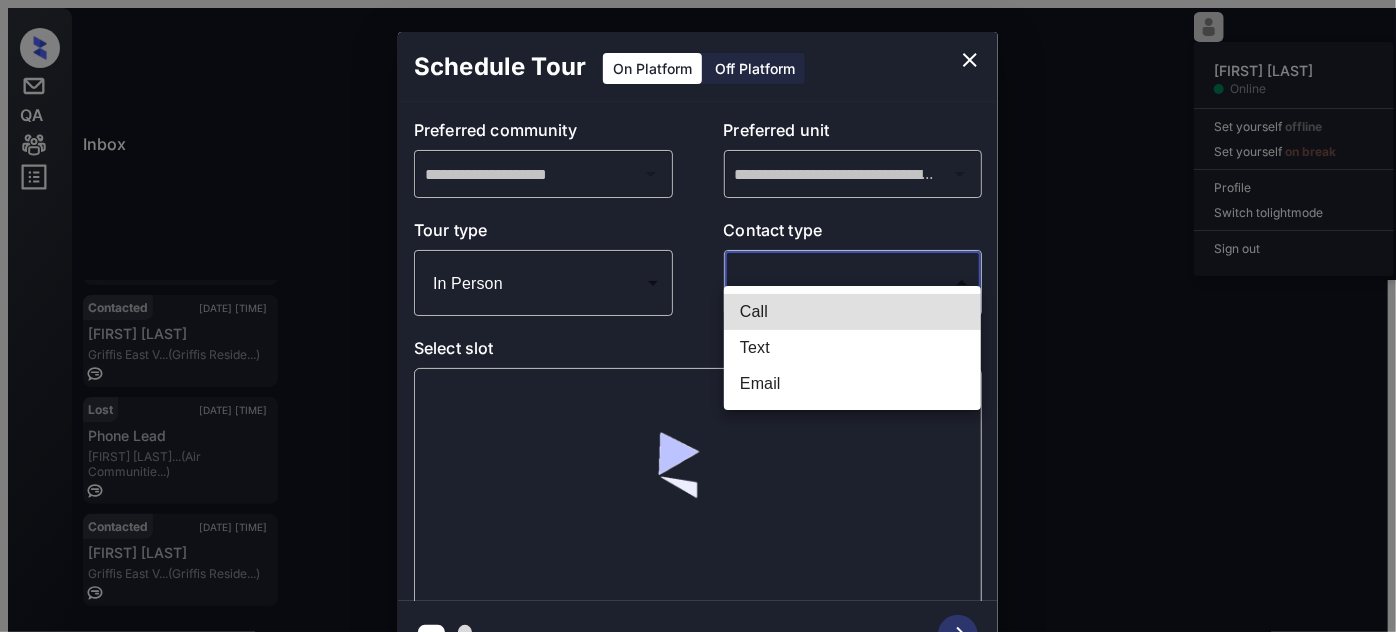 click on "Text" at bounding box center (852, 348) 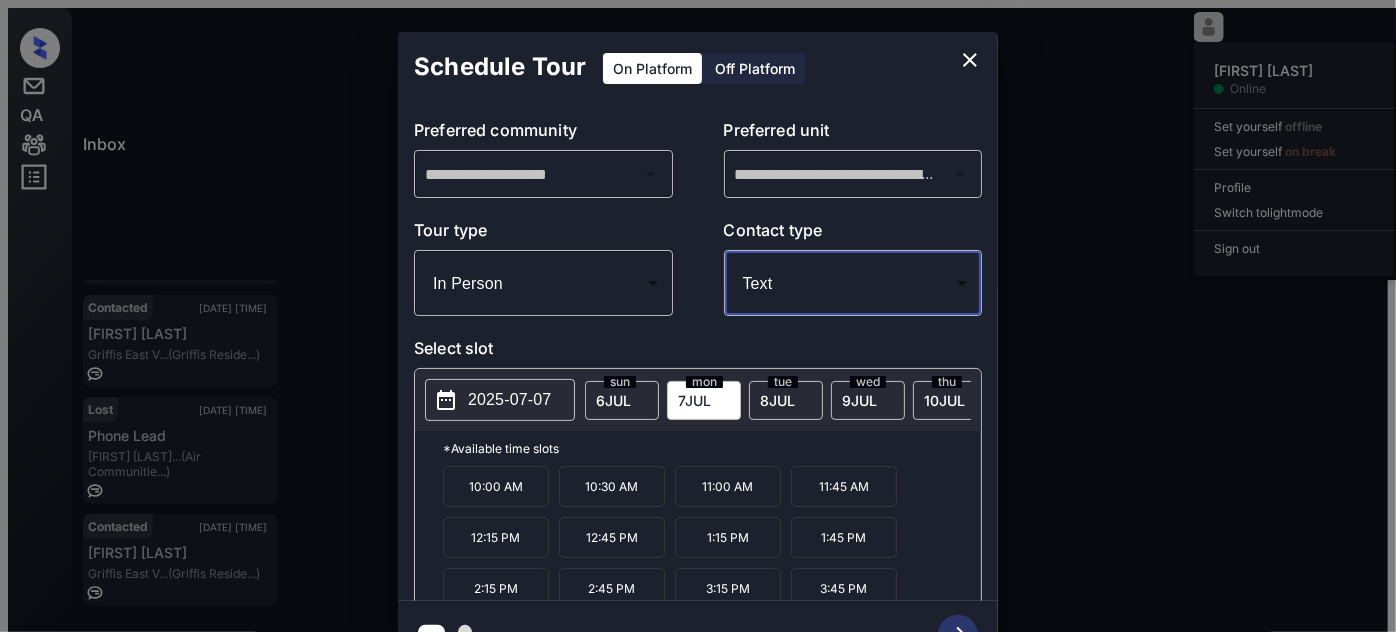 click on "8 JUL" at bounding box center (613, 400) 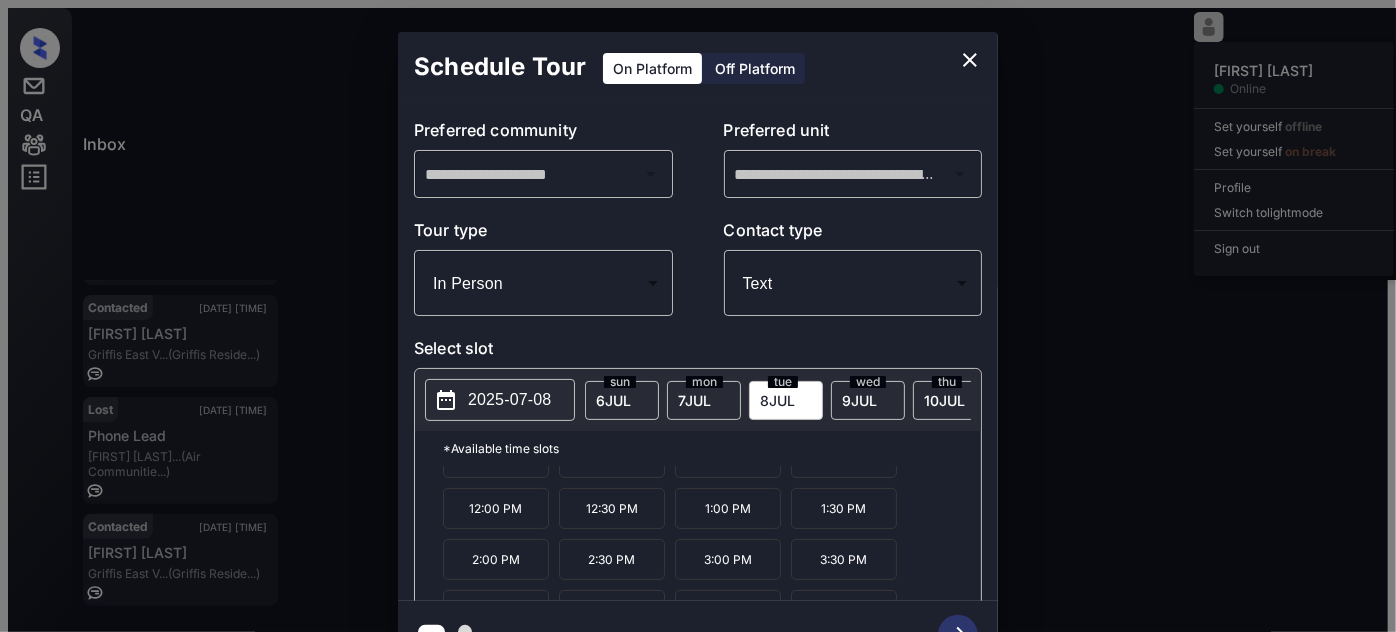 scroll, scrollTop: 82, scrollLeft: 0, axis: vertical 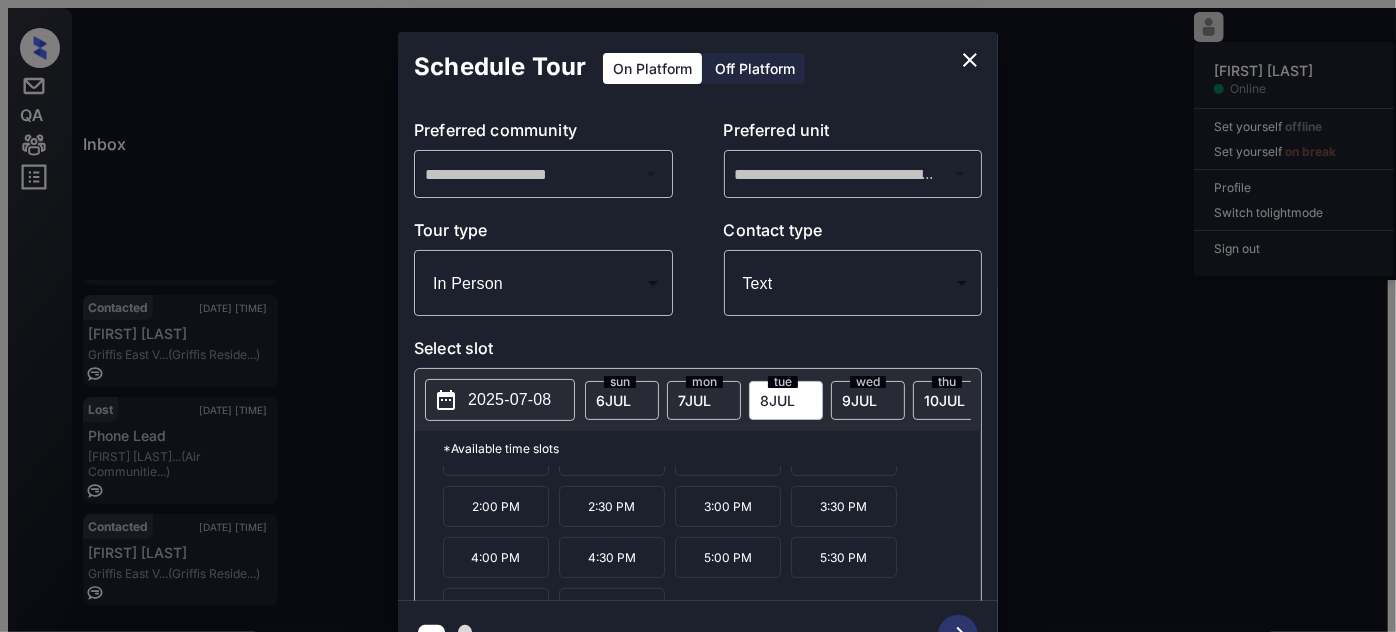 click at bounding box center [970, 60] 